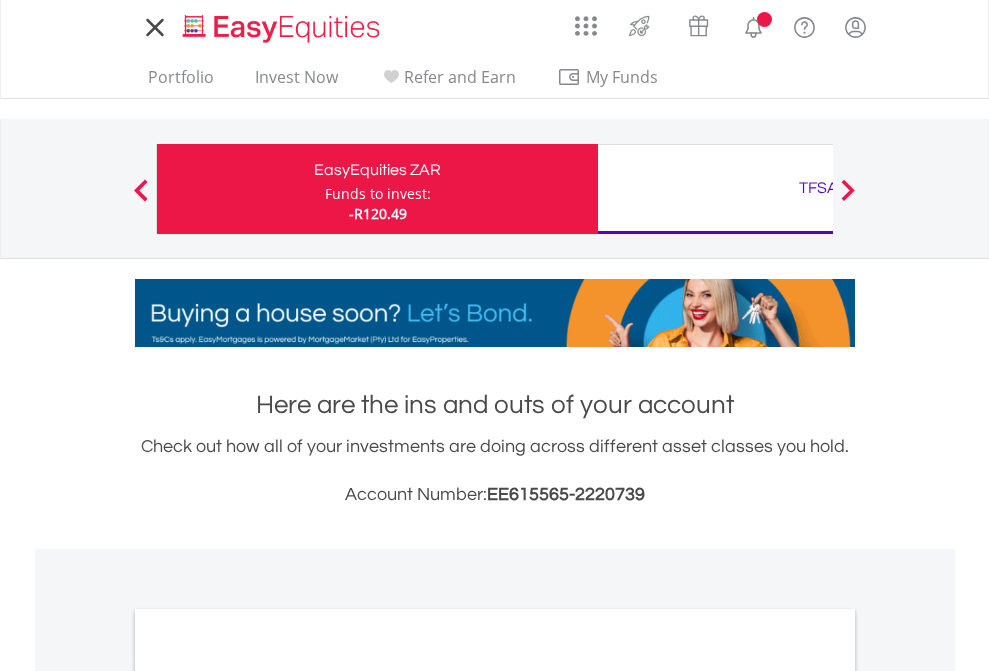 scroll, scrollTop: 0, scrollLeft: 0, axis: both 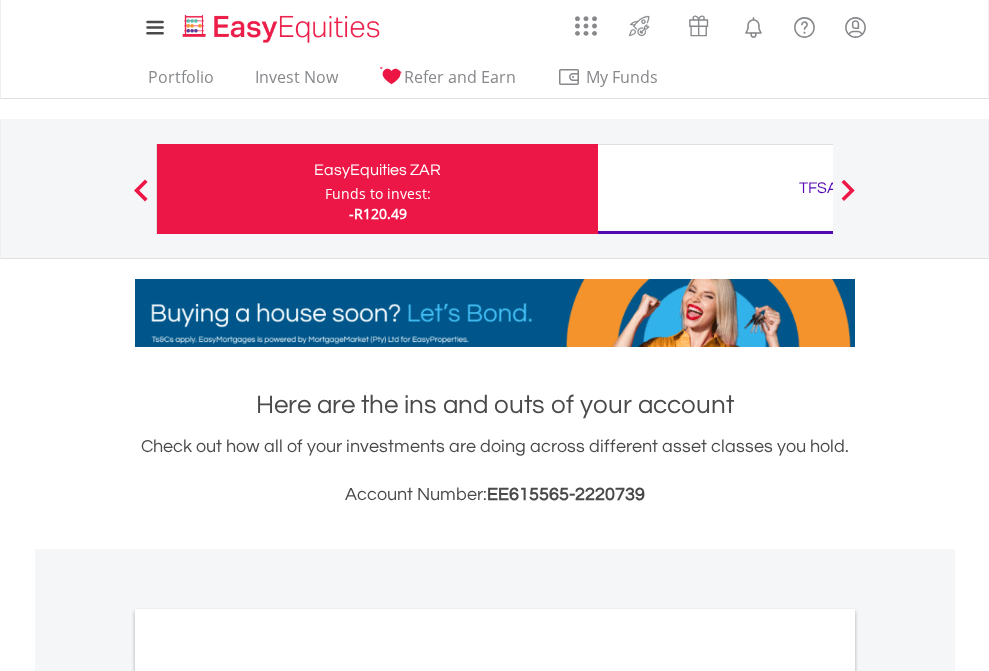 click on "Funds to invest:" at bounding box center [378, 194] 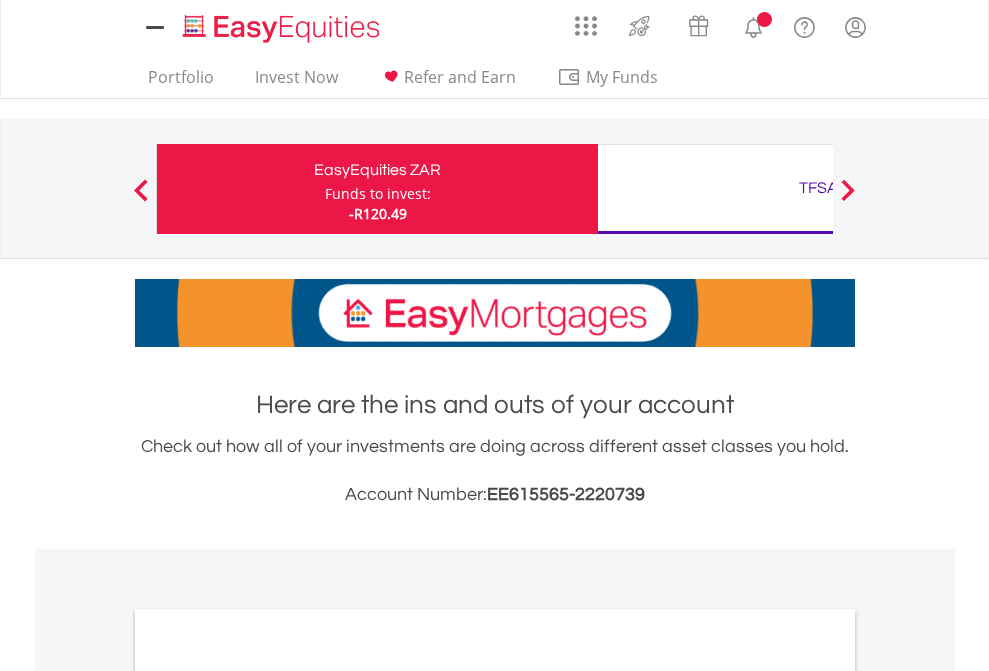 scroll, scrollTop: 0, scrollLeft: 0, axis: both 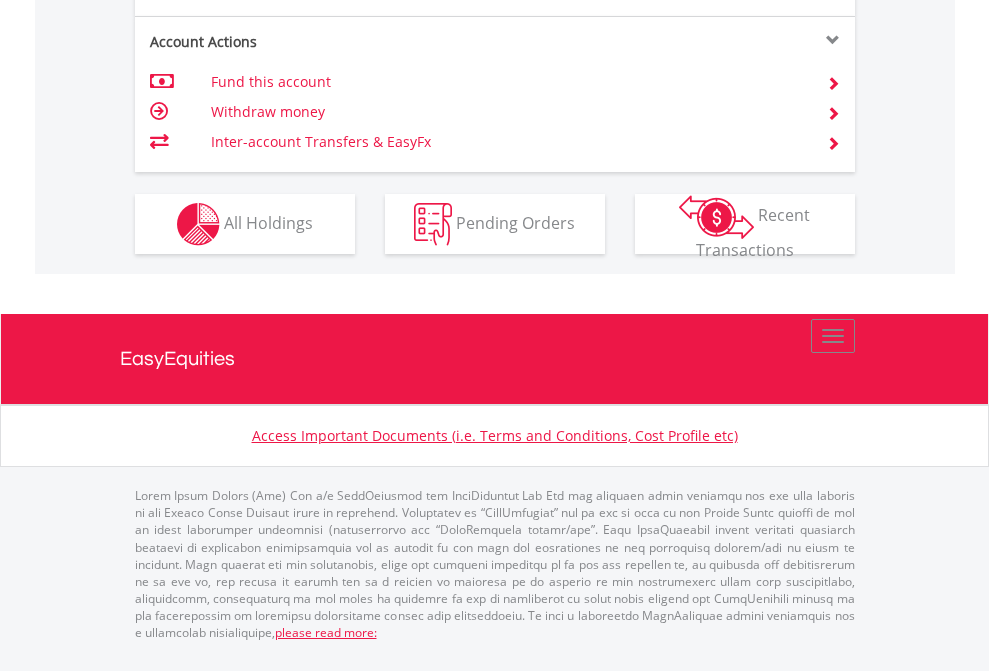 click on "Investment types" at bounding box center (706, -337) 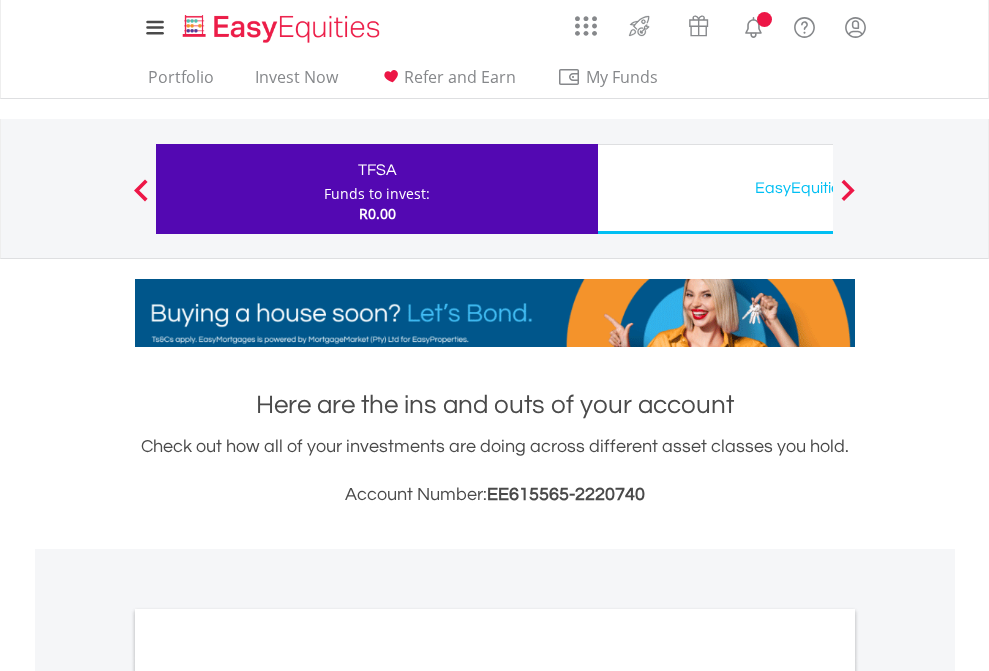 scroll, scrollTop: 0, scrollLeft: 0, axis: both 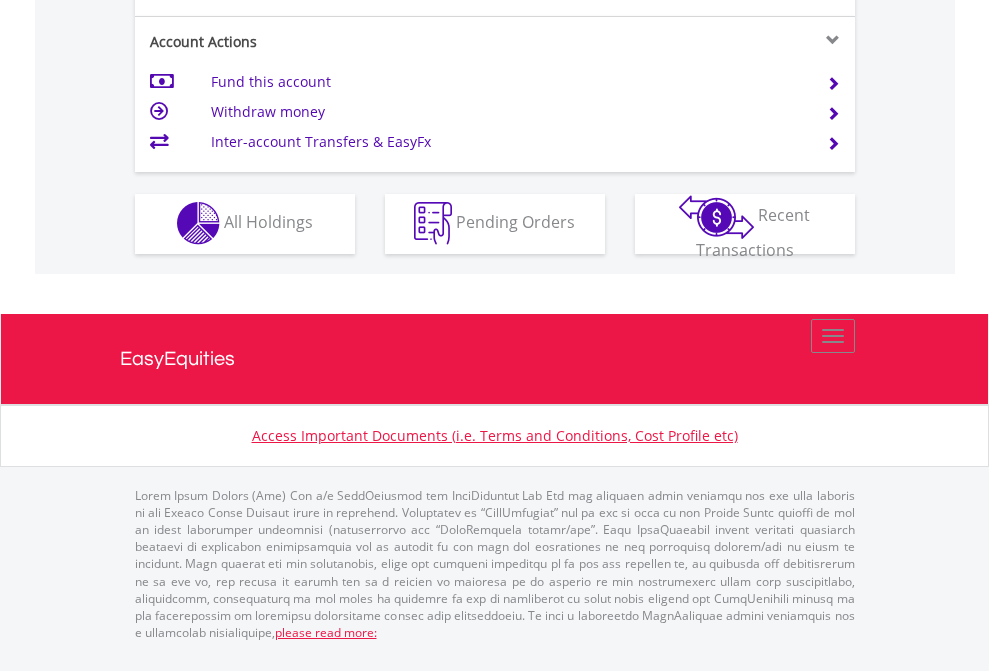 click on "Investment types" at bounding box center (706, -353) 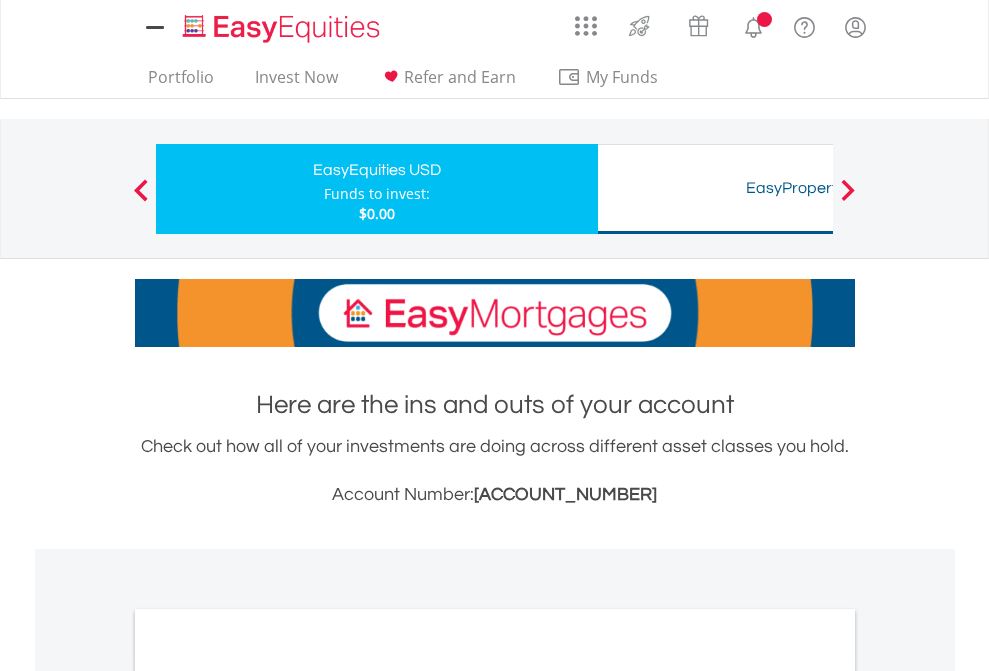scroll, scrollTop: 0, scrollLeft: 0, axis: both 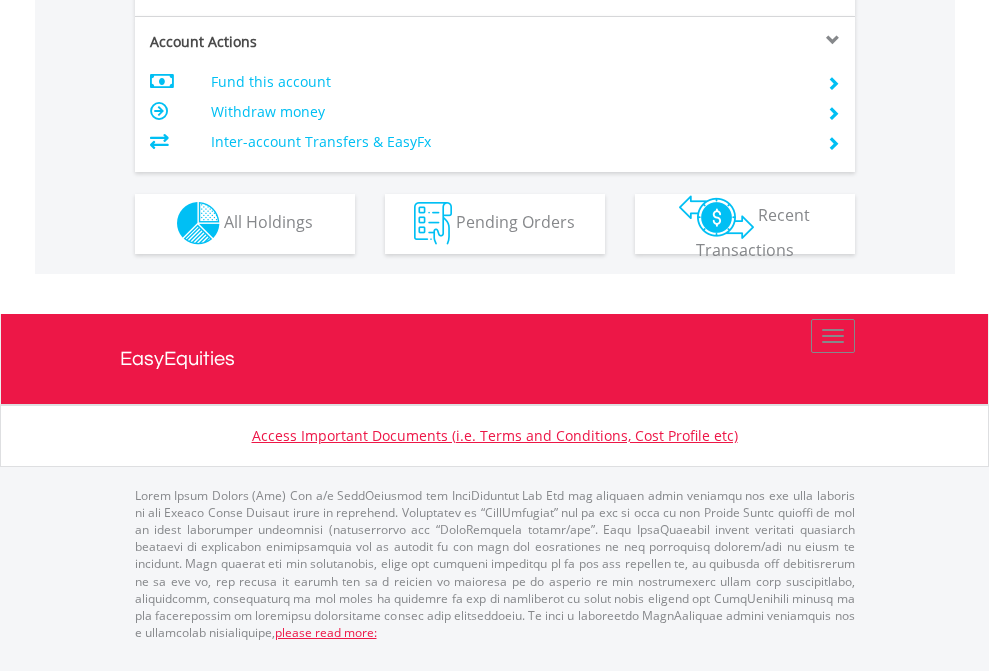 click on "Investment types" at bounding box center (706, -353) 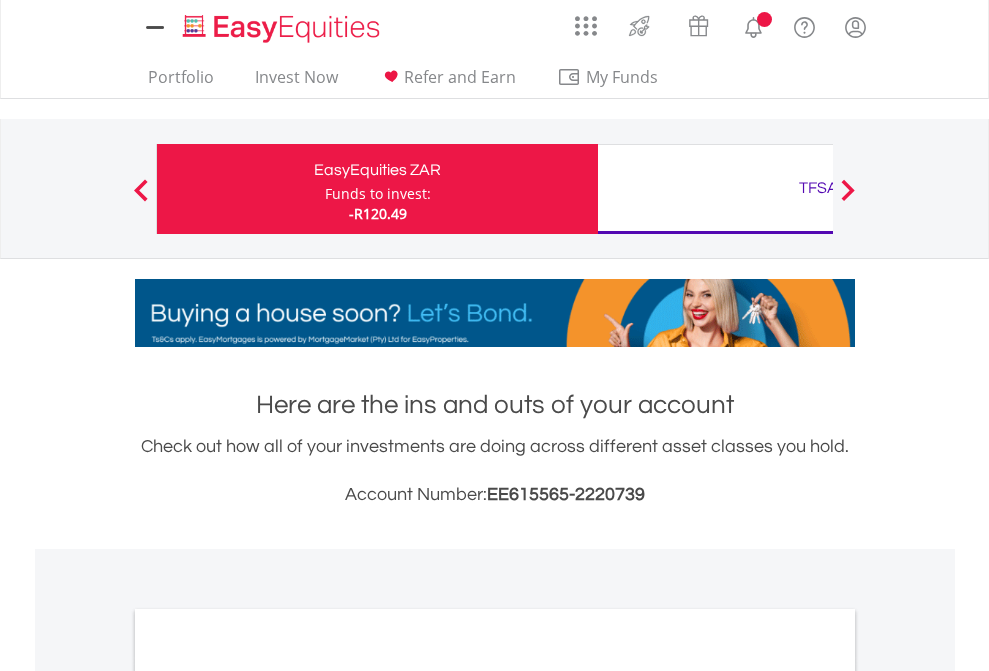 scroll, scrollTop: 0, scrollLeft: 0, axis: both 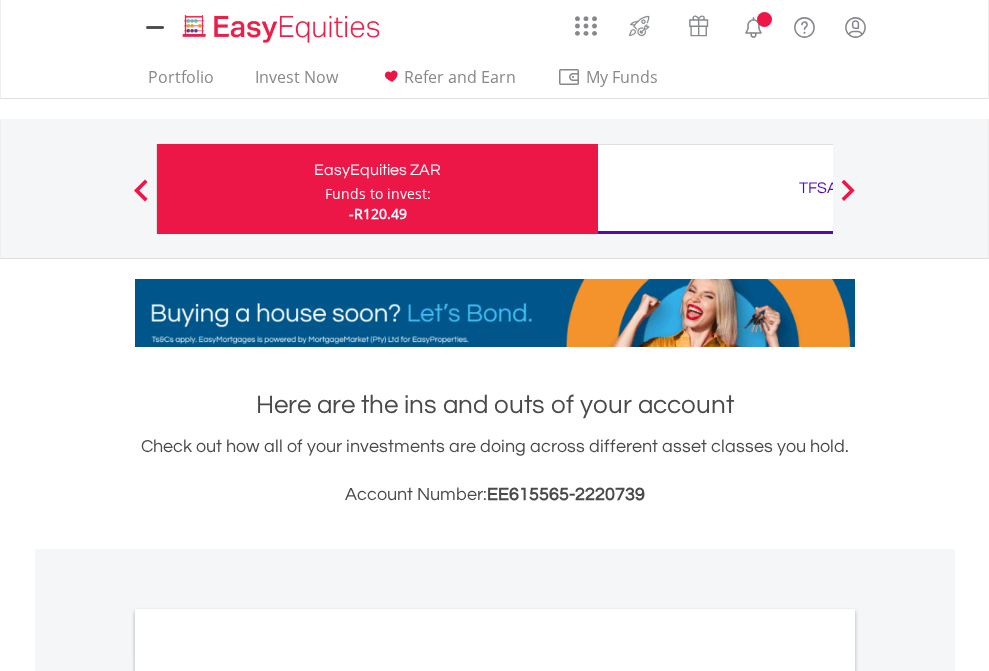 click on "All Holdings" at bounding box center [268, 1096] 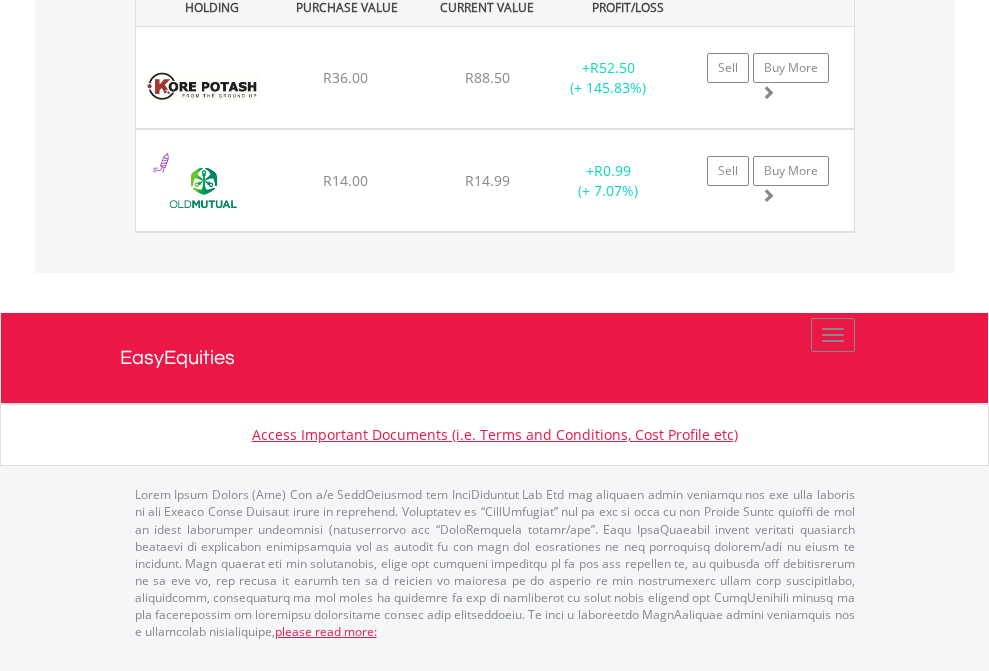 scroll, scrollTop: 2225, scrollLeft: 0, axis: vertical 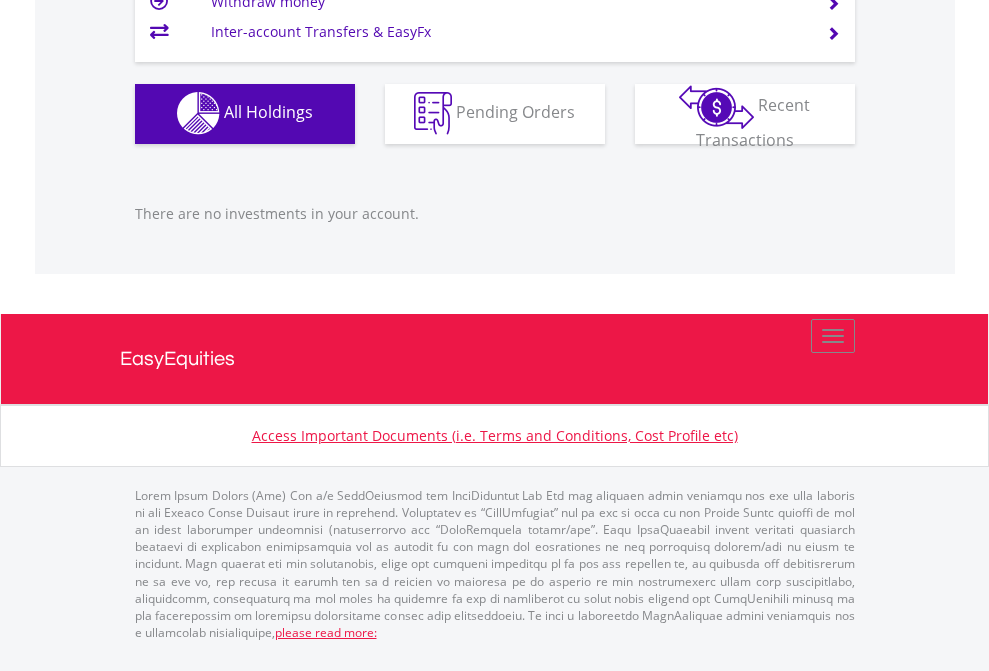 click on "EasyEquities USD" at bounding box center (818, -1142) 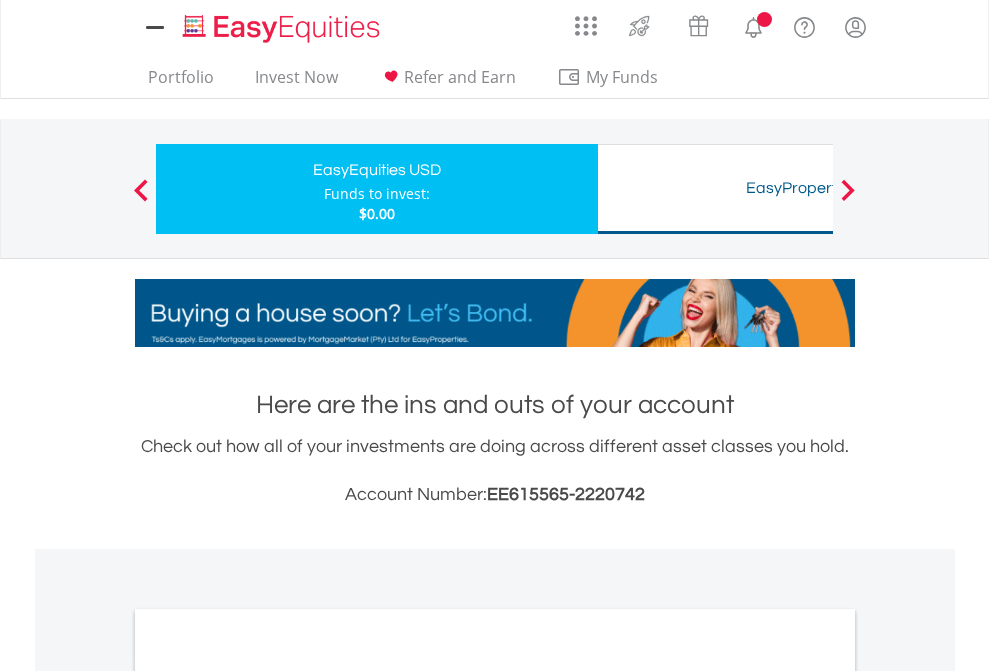 scroll, scrollTop: 0, scrollLeft: 0, axis: both 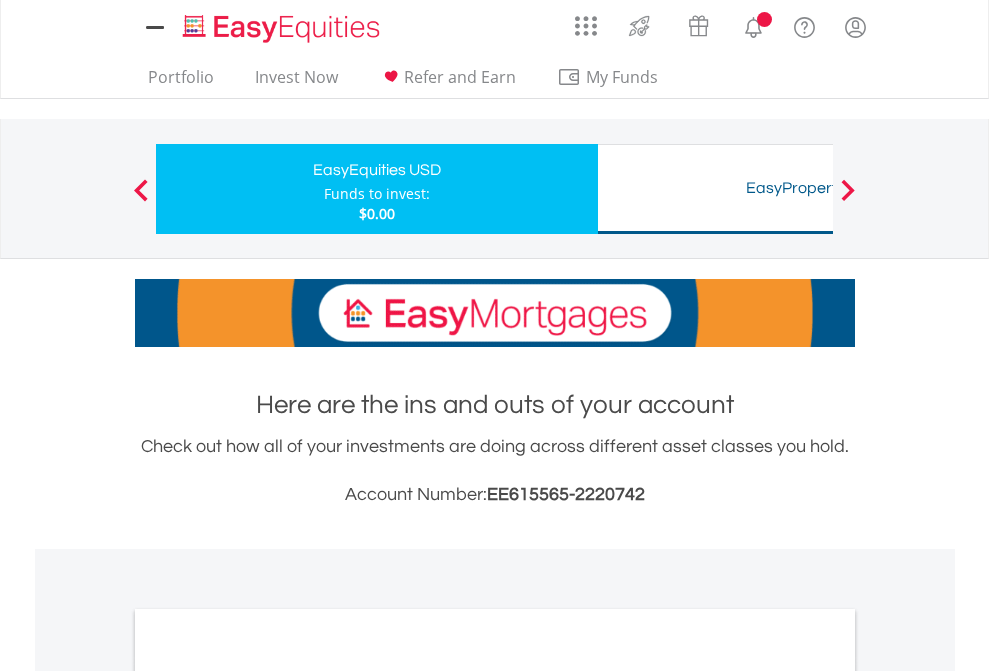 click on "All Holdings" at bounding box center [268, 1096] 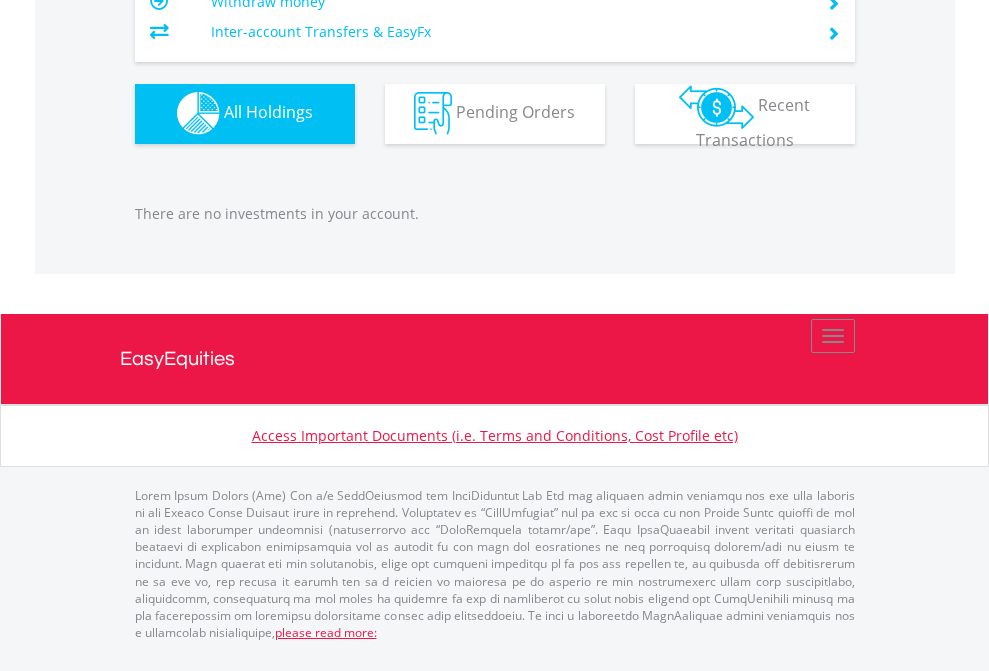 scroll, scrollTop: 1980, scrollLeft: 0, axis: vertical 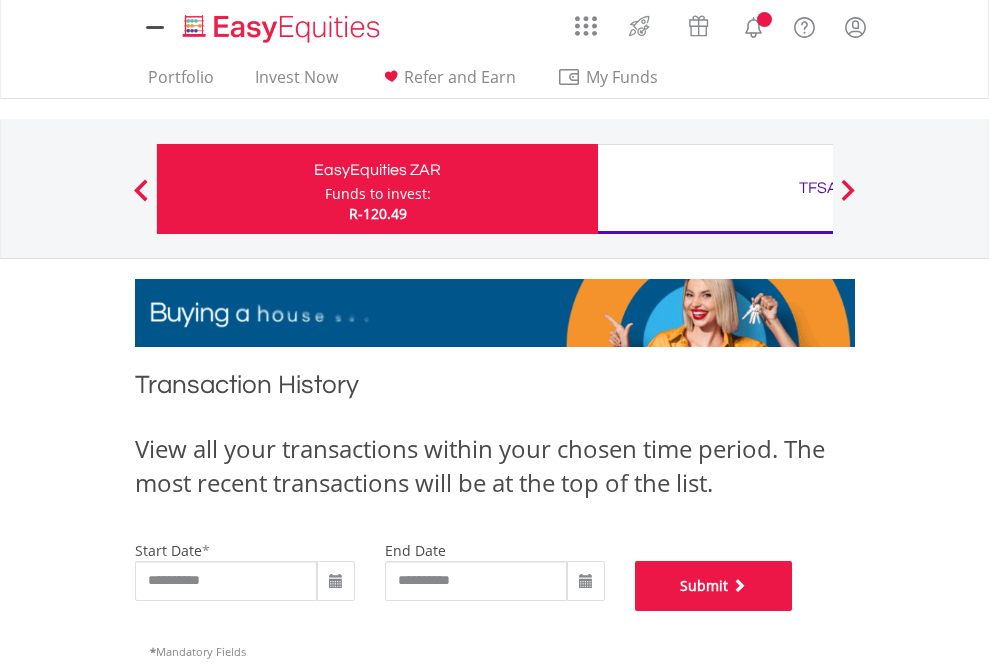 click on "Submit" at bounding box center (714, 586) 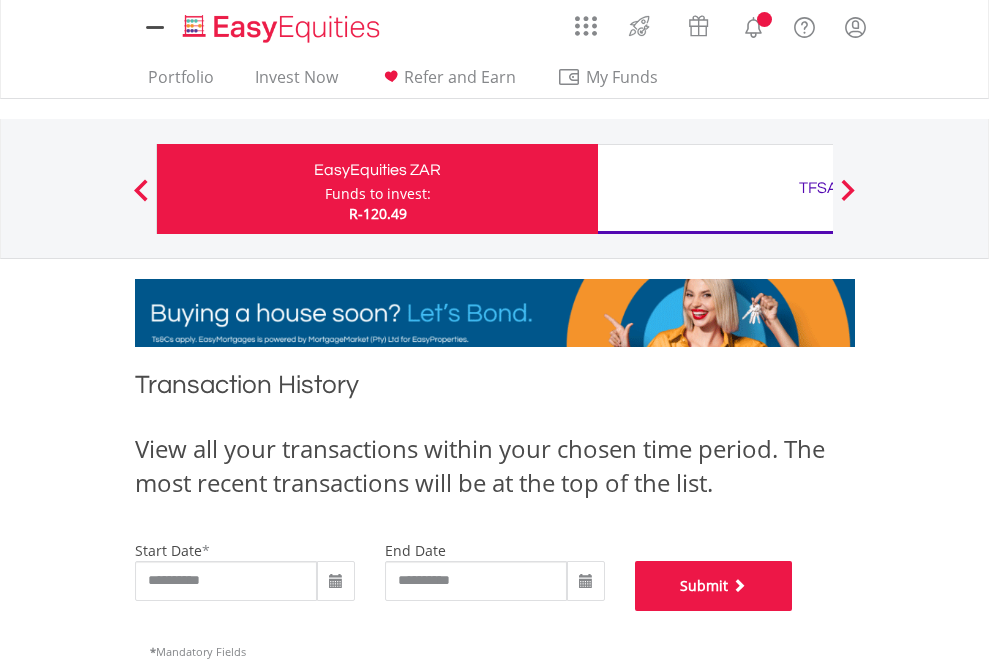 scroll, scrollTop: 811, scrollLeft: 0, axis: vertical 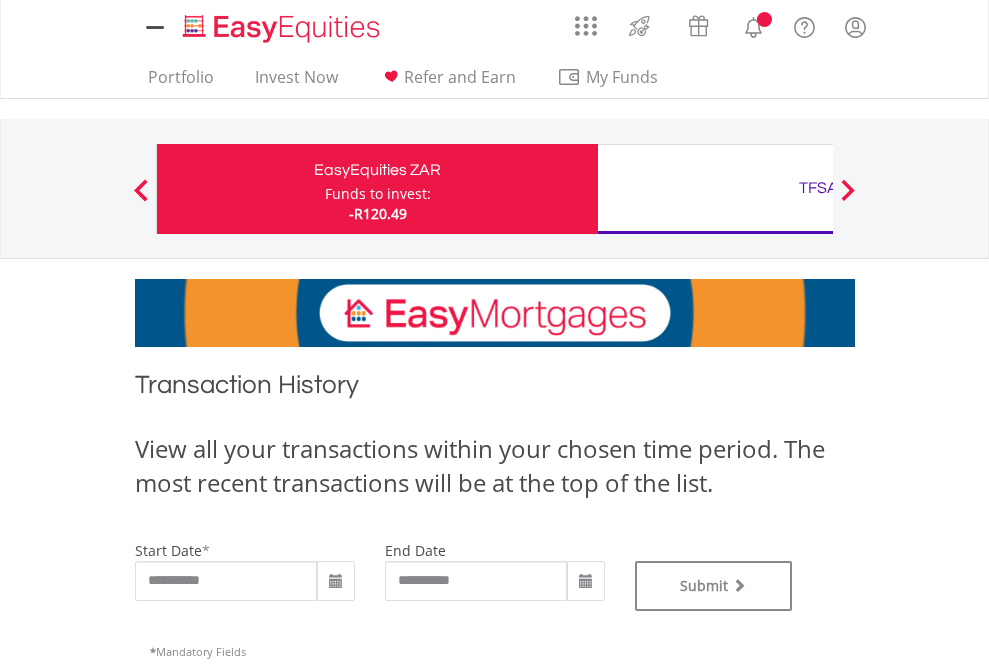click on "TFSA" at bounding box center [818, 188] 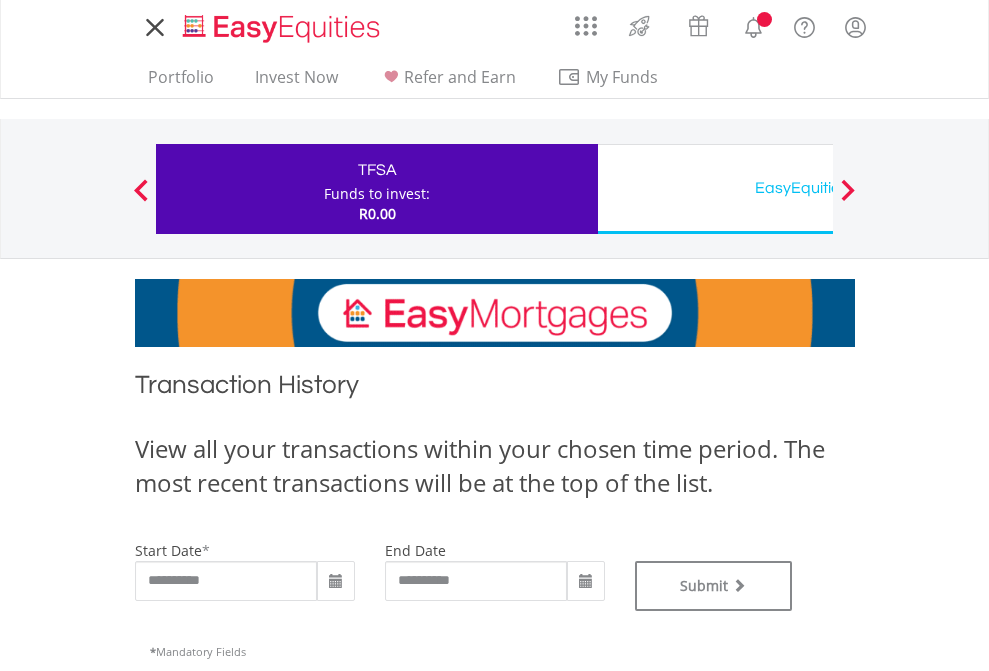 scroll, scrollTop: 0, scrollLeft: 0, axis: both 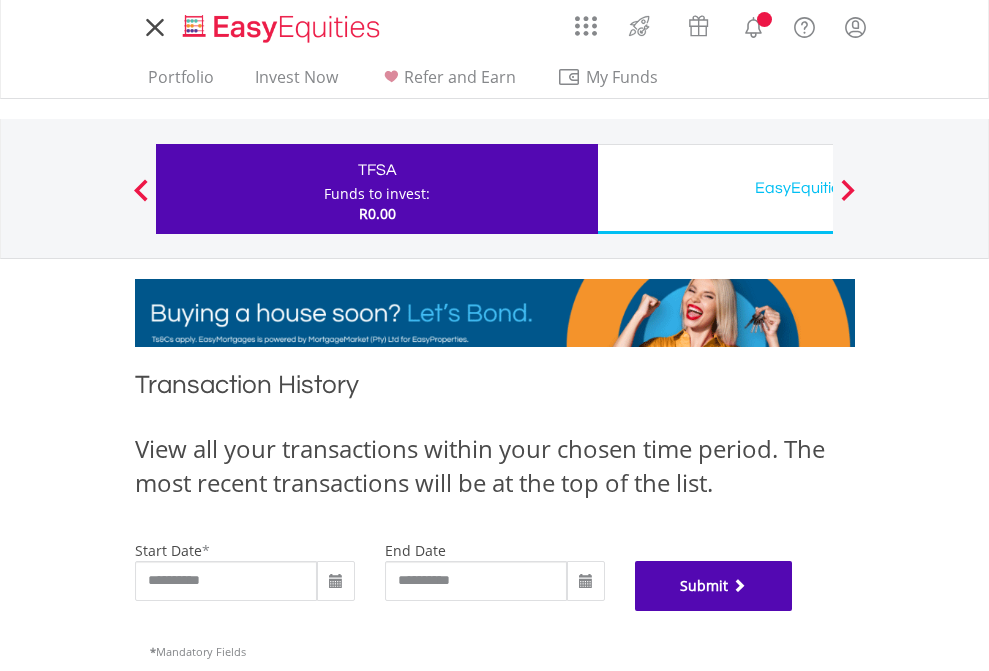 click on "Submit" at bounding box center (714, 586) 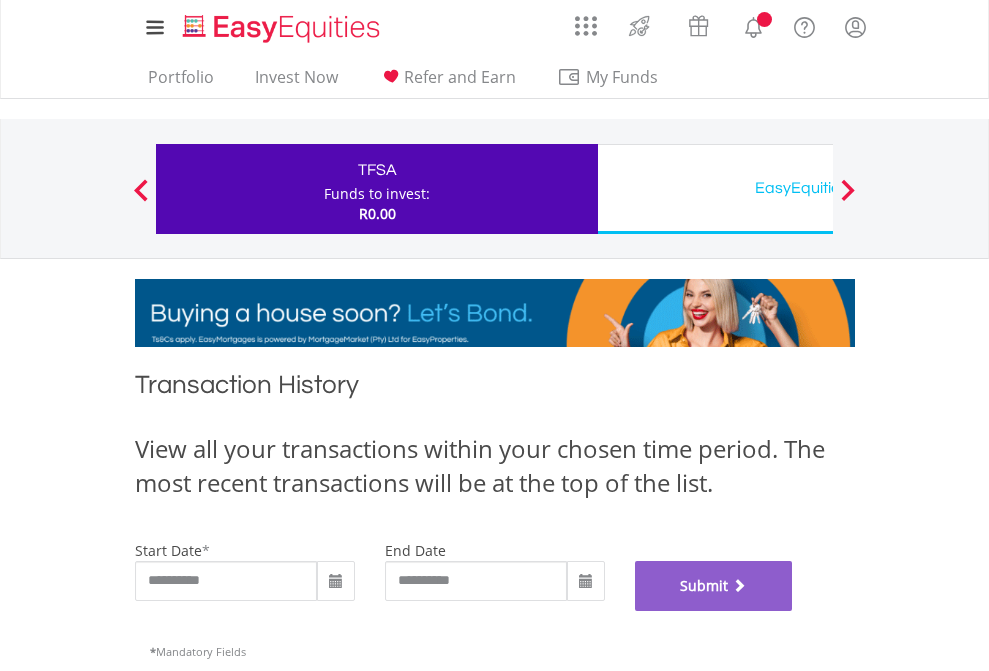 scroll, scrollTop: 811, scrollLeft: 0, axis: vertical 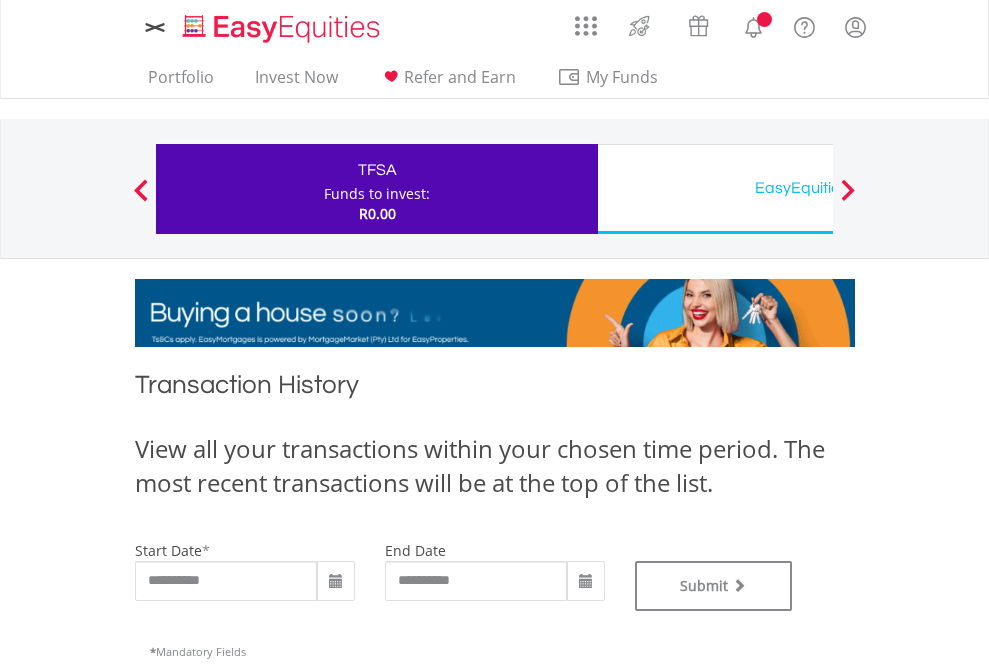 click on "EasyEquities USD" at bounding box center (818, 188) 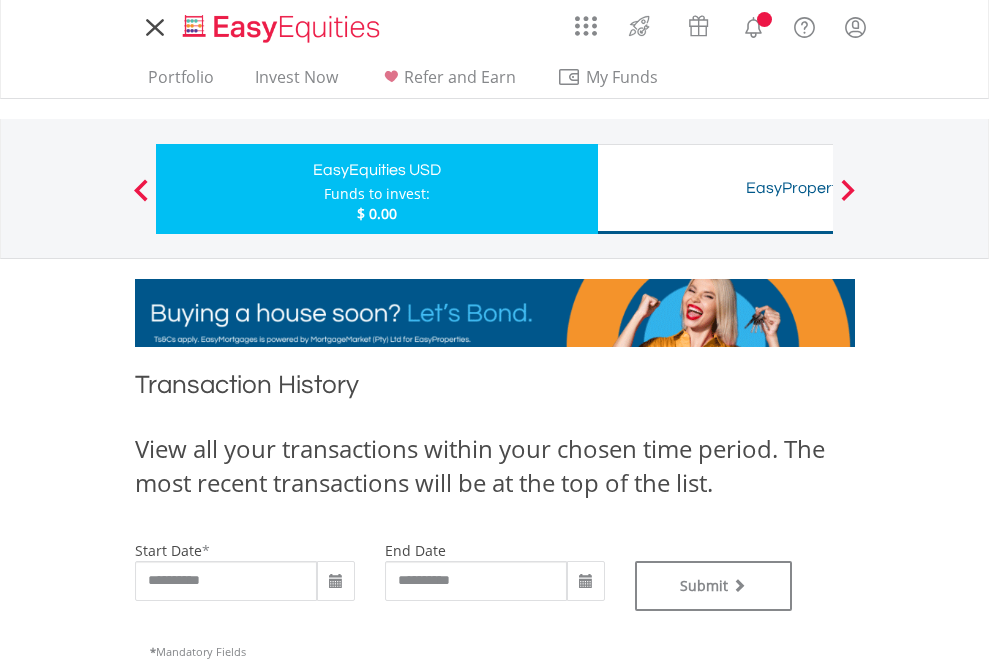 scroll, scrollTop: 0, scrollLeft: 0, axis: both 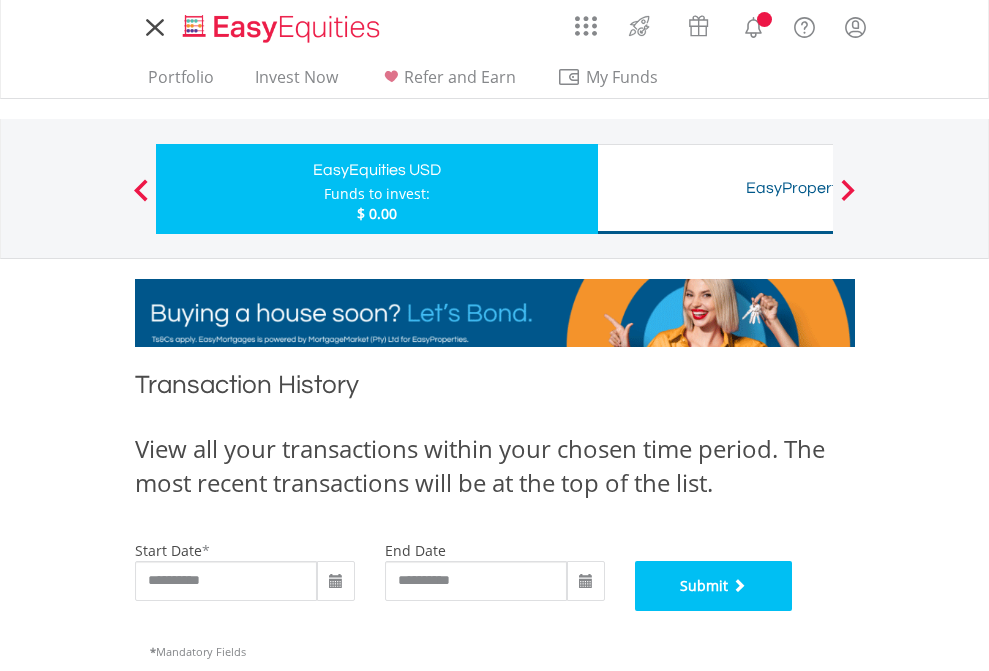 click on "Submit" at bounding box center [714, 586] 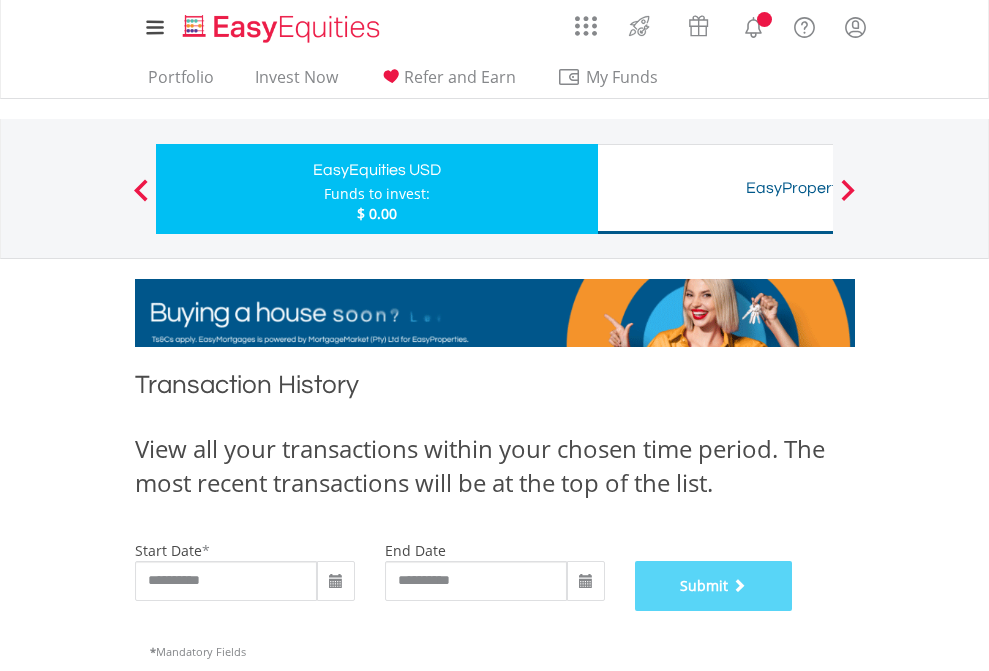 scroll, scrollTop: 811, scrollLeft: 0, axis: vertical 